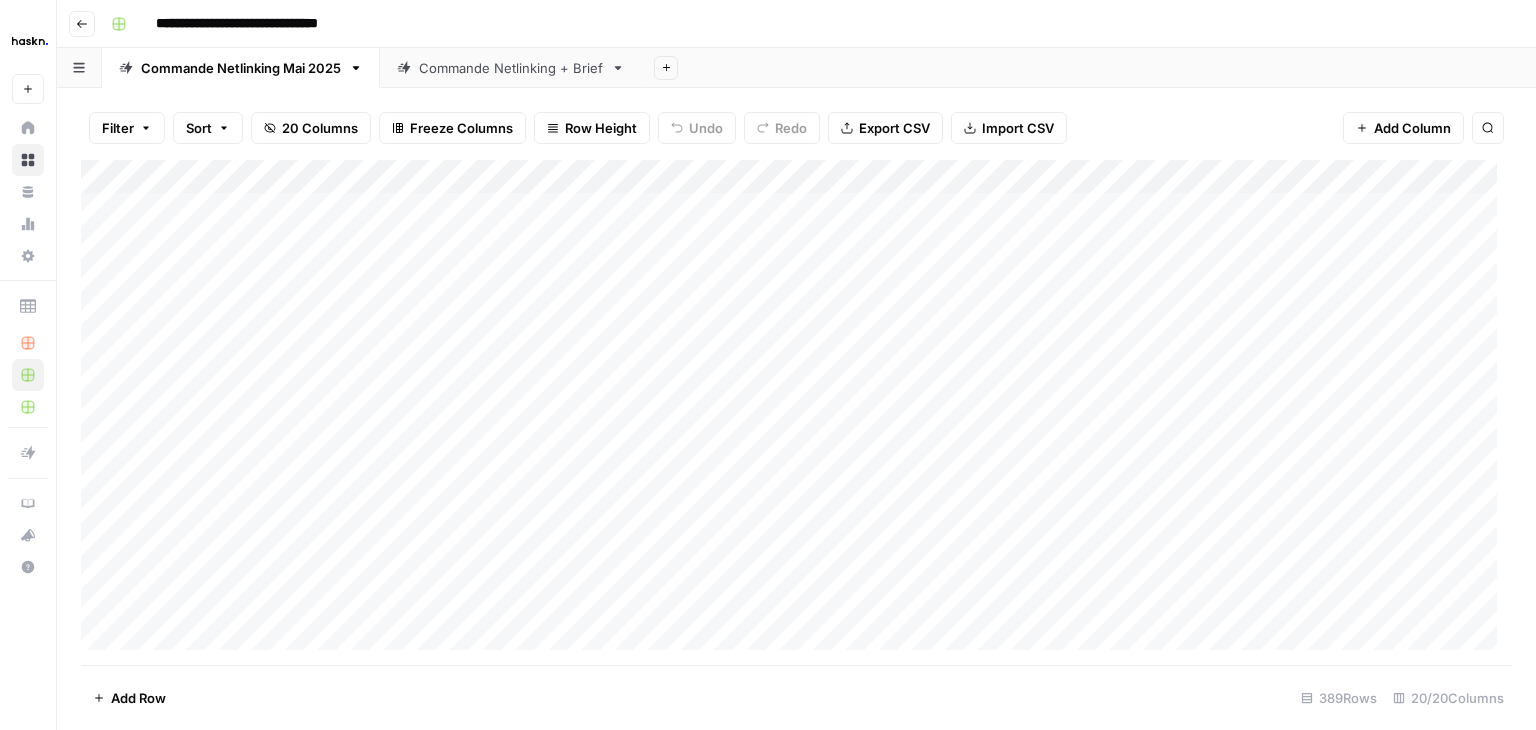 scroll, scrollTop: 0, scrollLeft: 0, axis: both 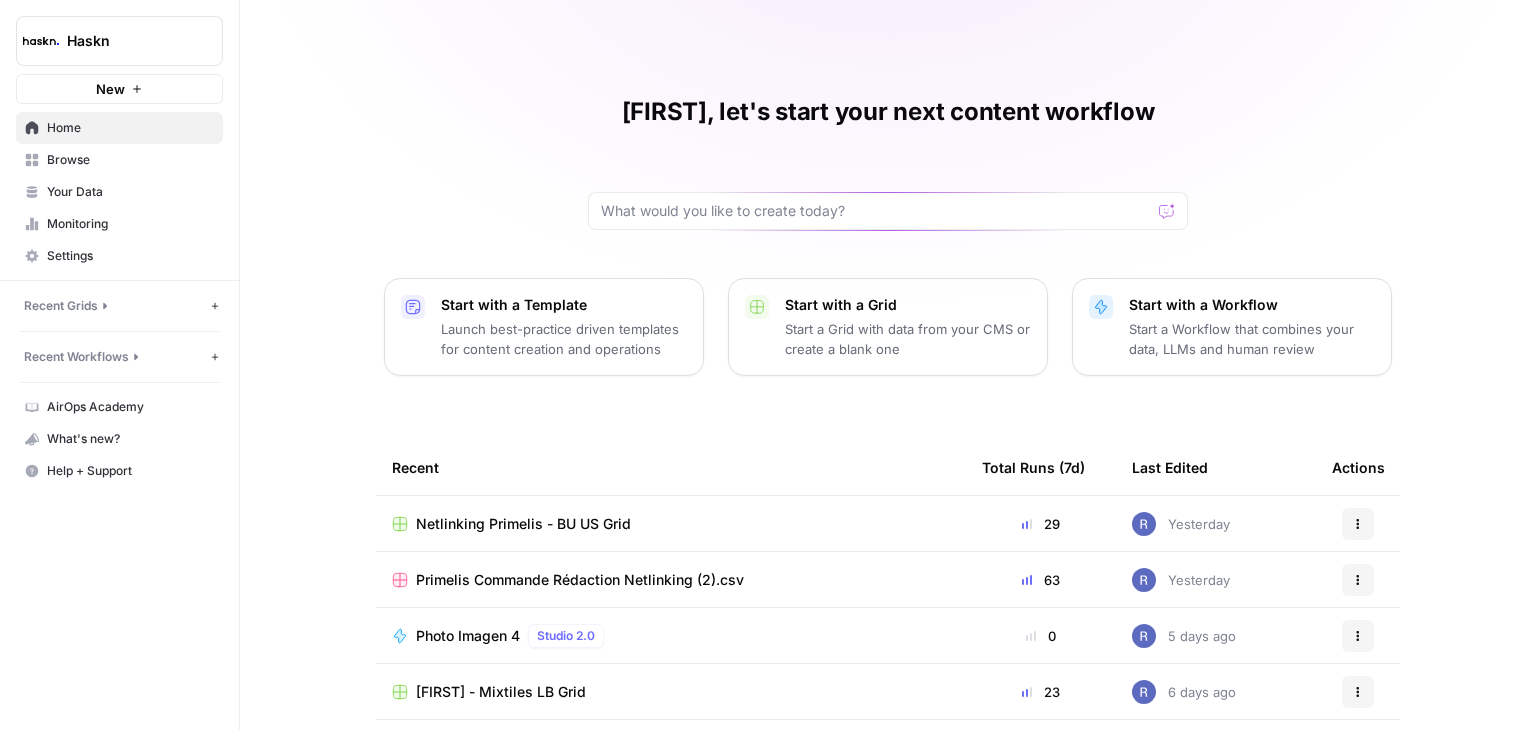 click on "Browse" at bounding box center [130, 160] 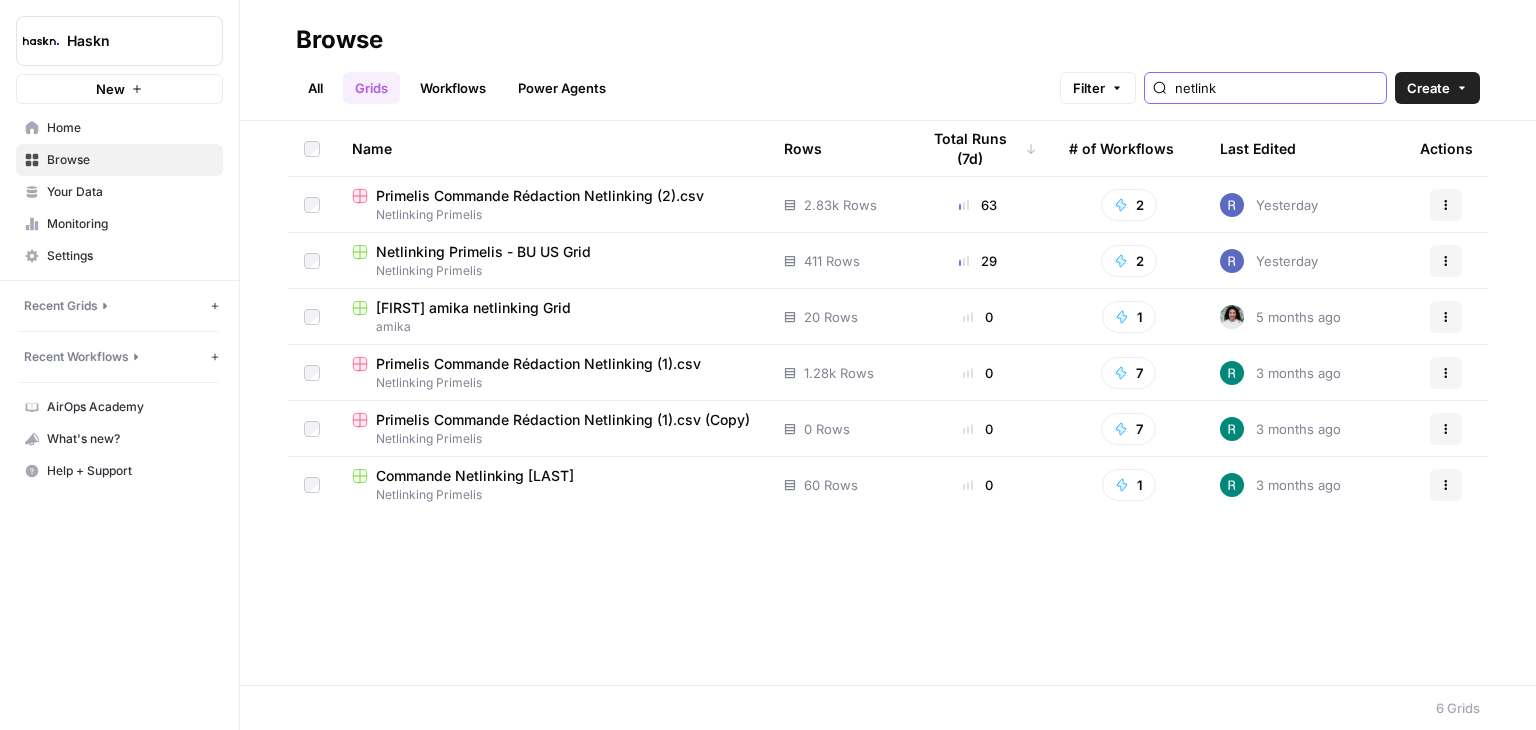 click on "netlink" at bounding box center (1276, 88) 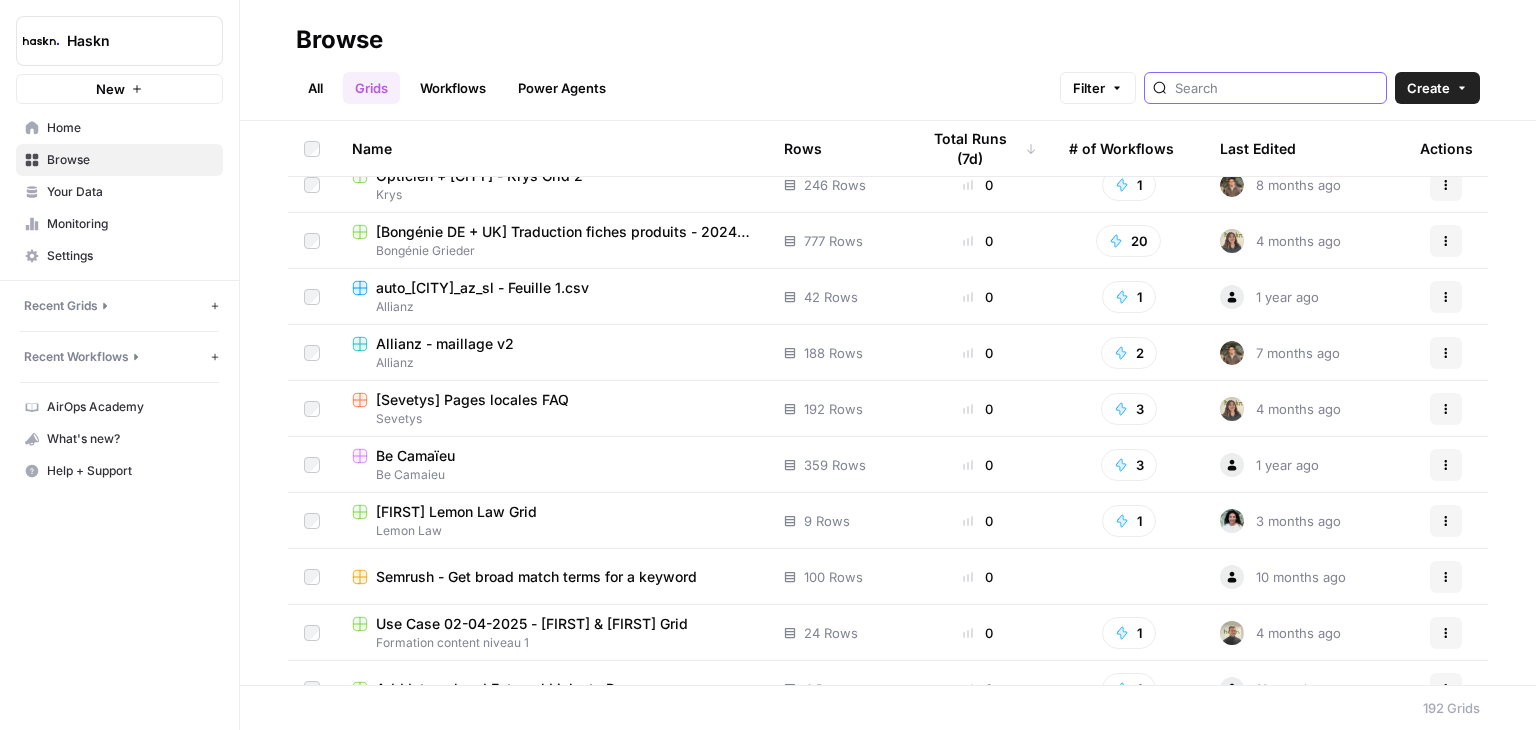 scroll, scrollTop: 1900, scrollLeft: 0, axis: vertical 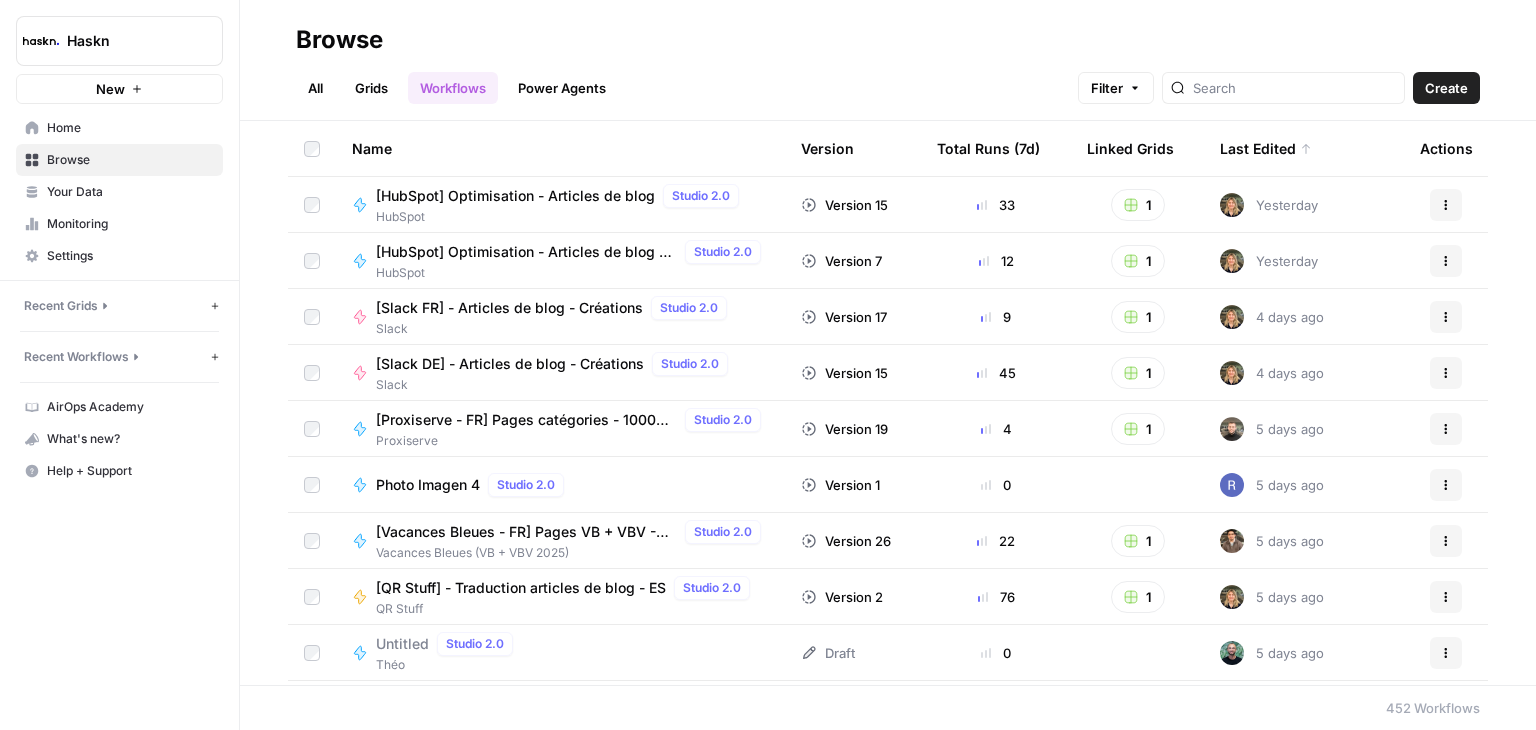 click on "Grids" at bounding box center (371, 88) 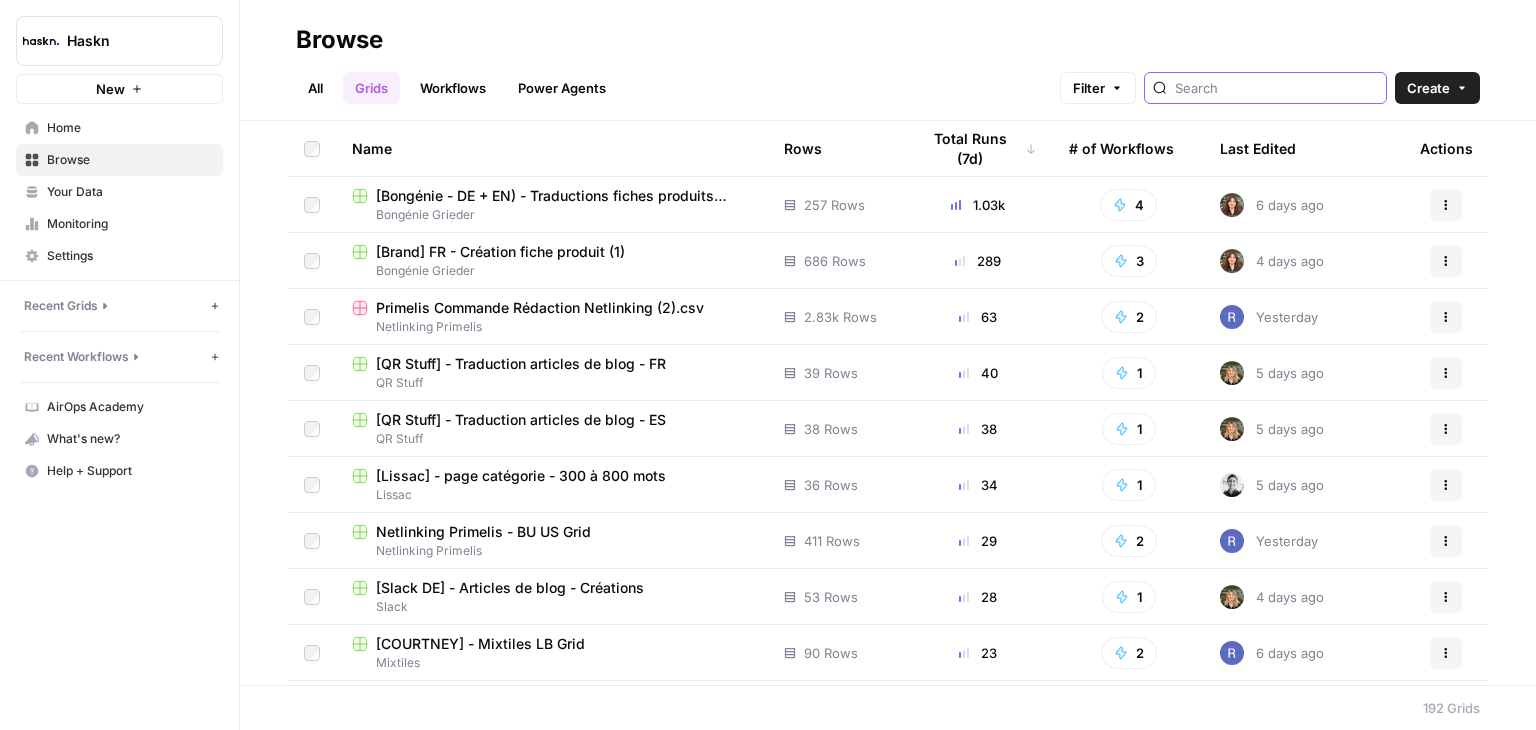 click at bounding box center [1276, 88] 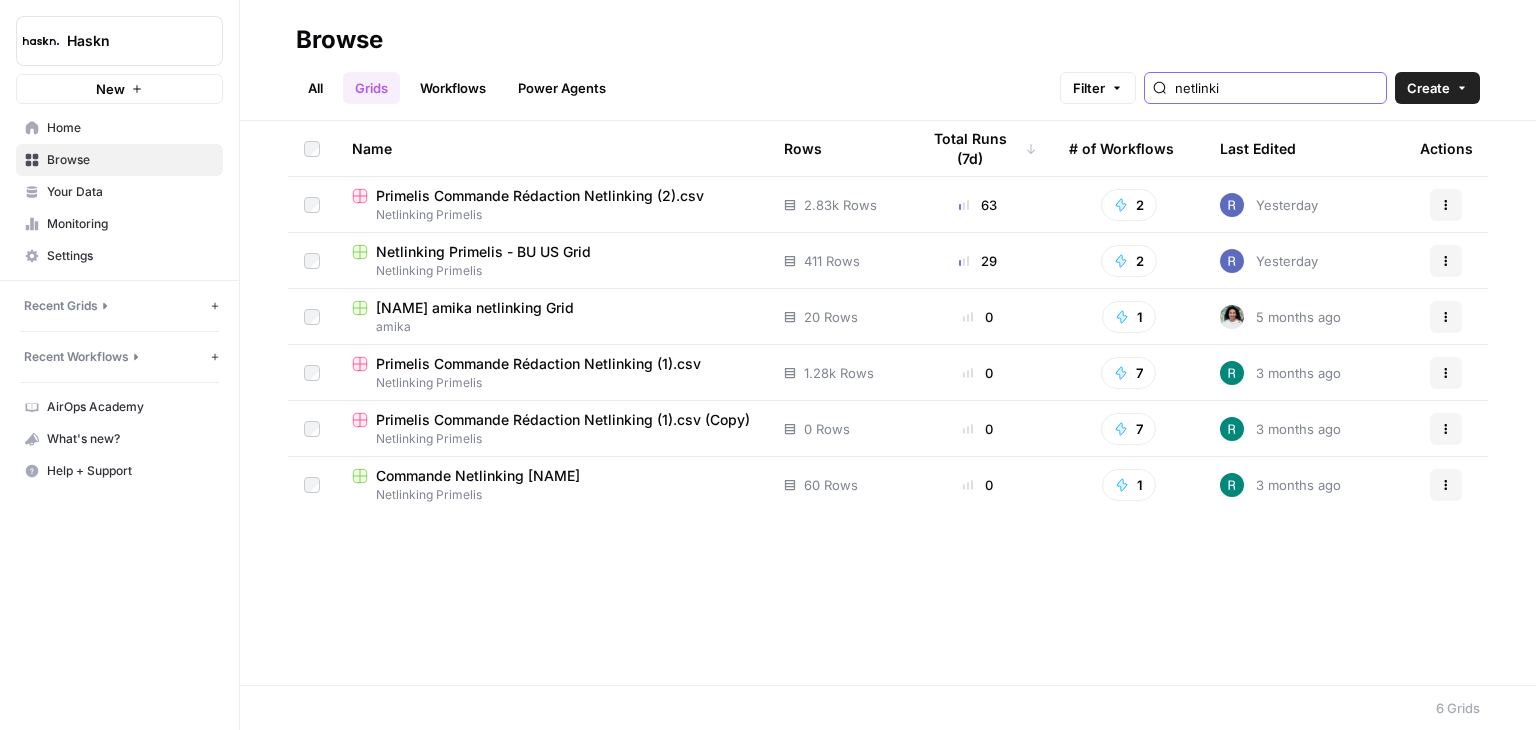type on "netlinki" 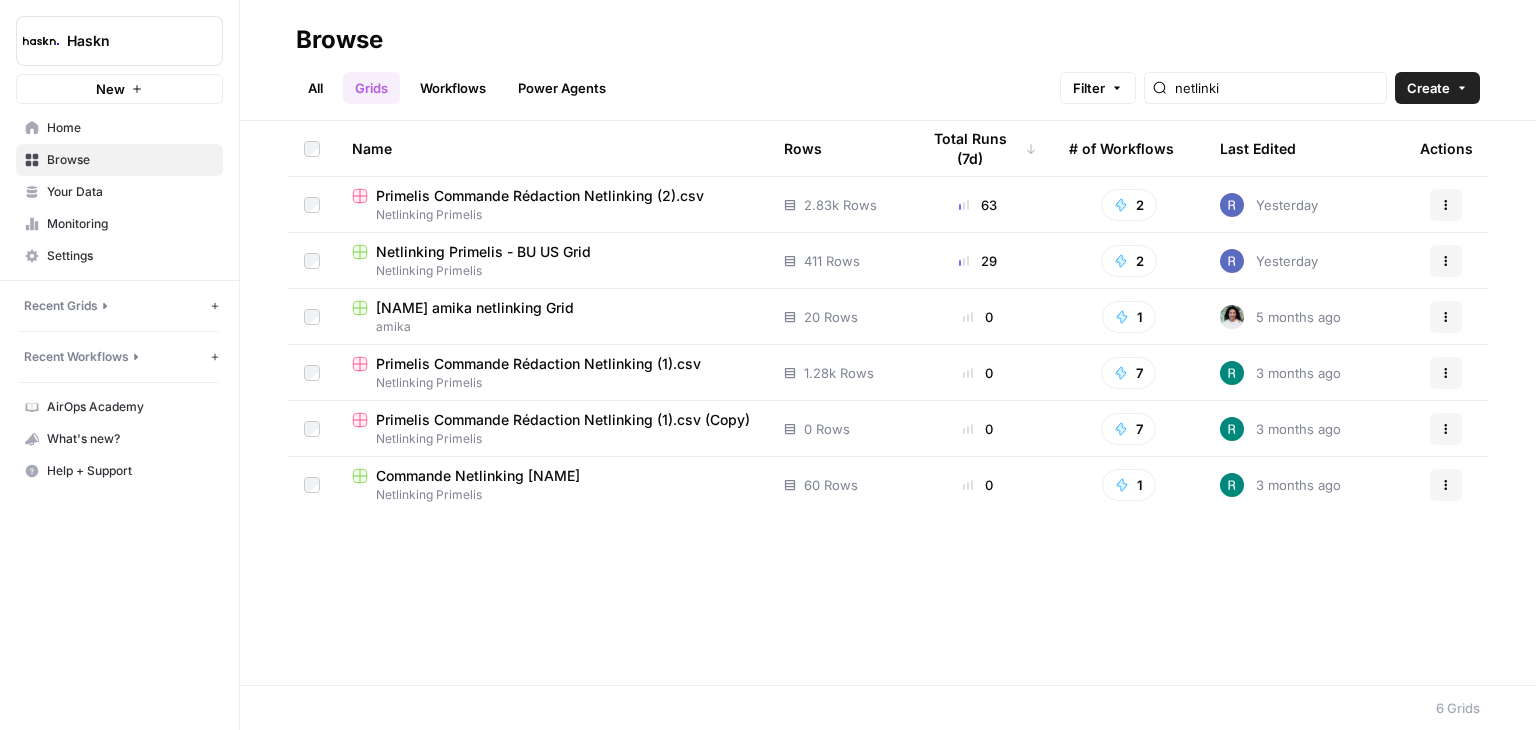 click on "Primelis Commande Rédaction Netlinking (2).csv" at bounding box center [540, 196] 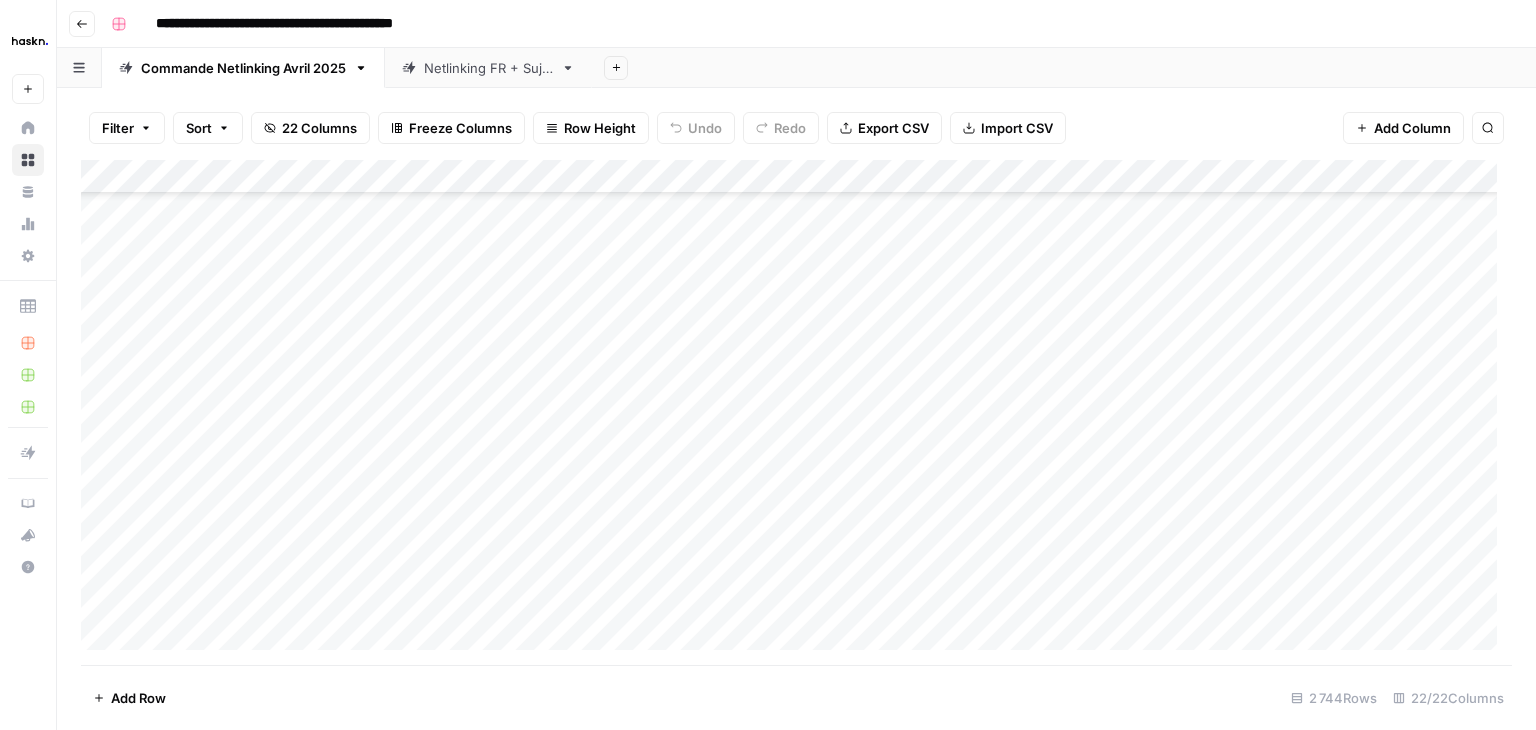 scroll, scrollTop: 700, scrollLeft: 0, axis: vertical 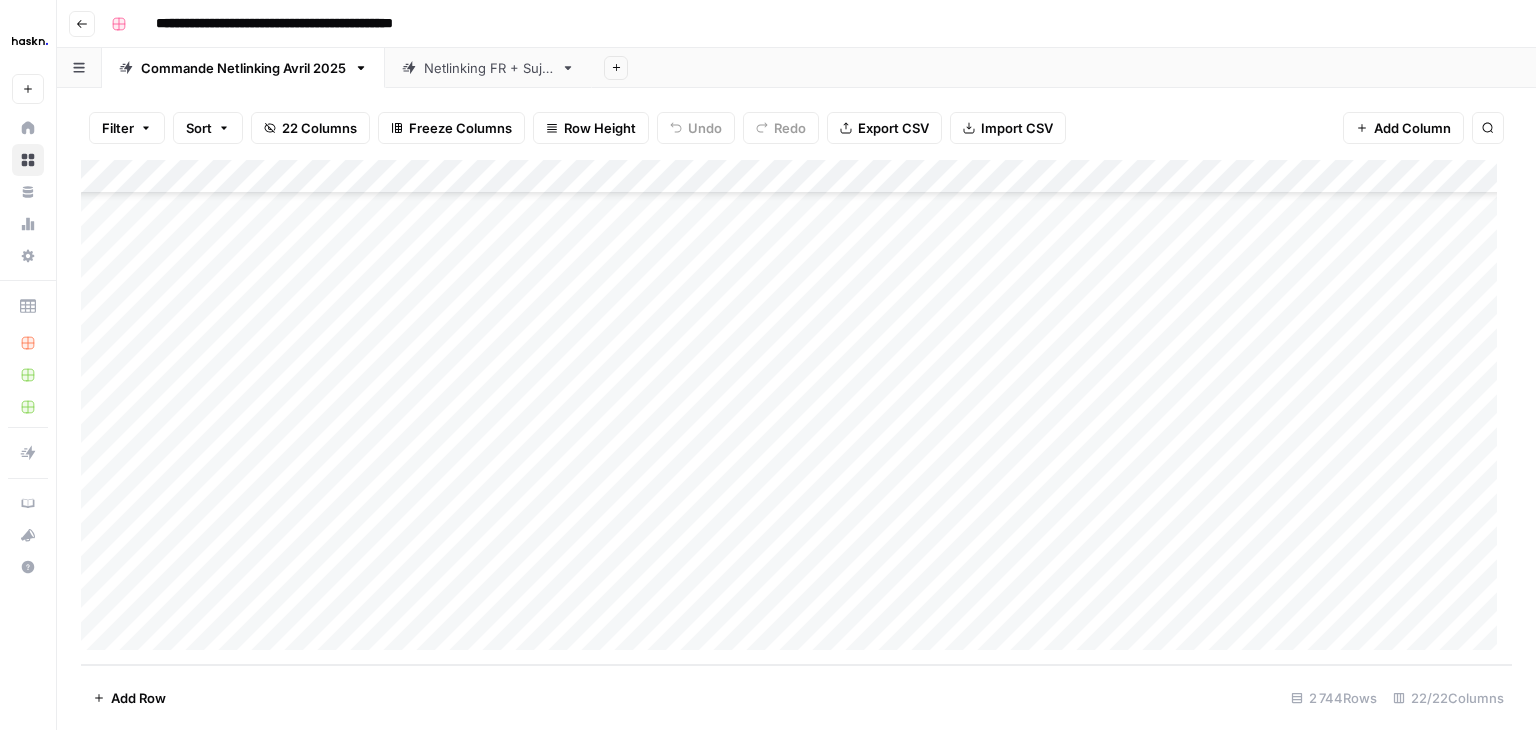 click on "Add Column" at bounding box center (796, 412) 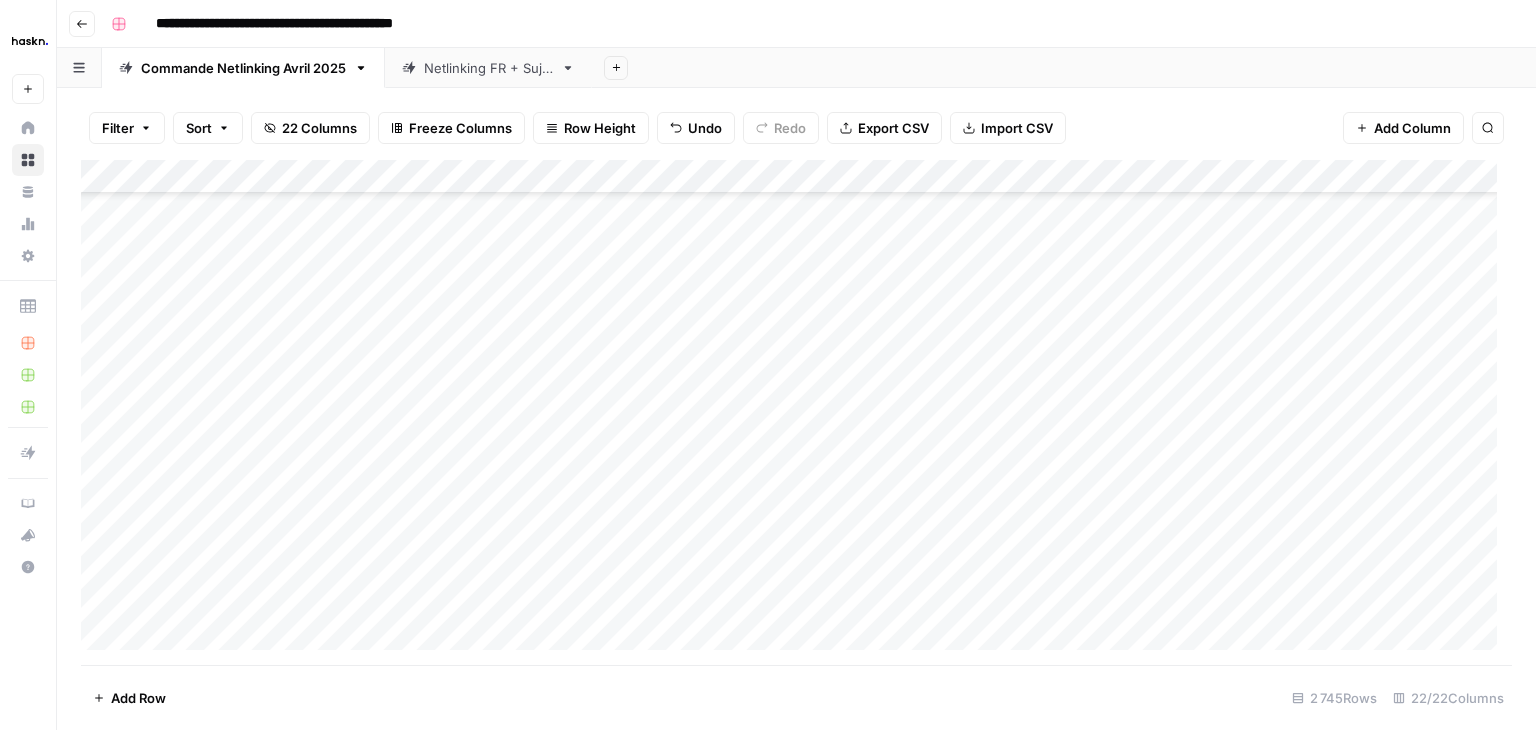 scroll, scrollTop: 92906, scrollLeft: 0, axis: vertical 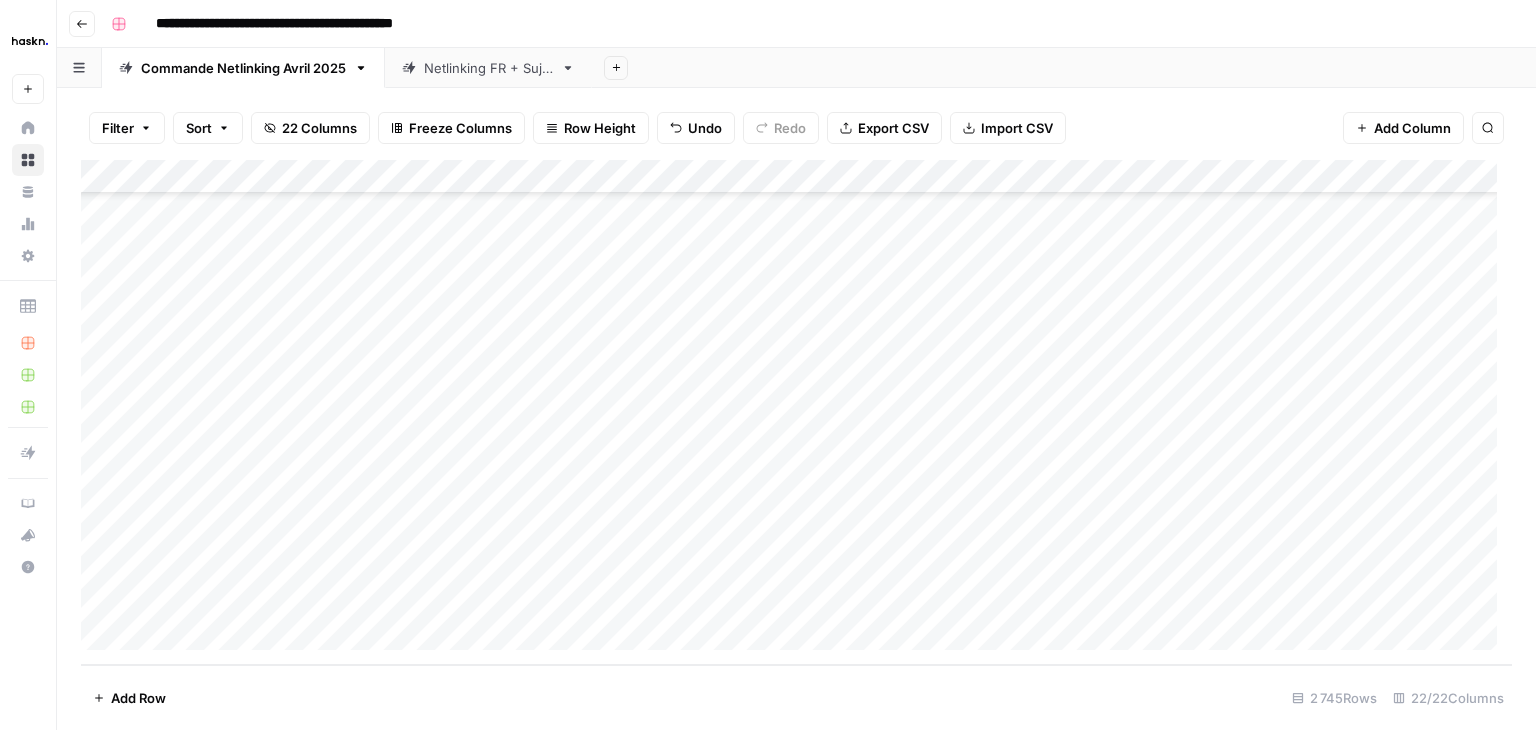 click on "Add Column" at bounding box center [796, 412] 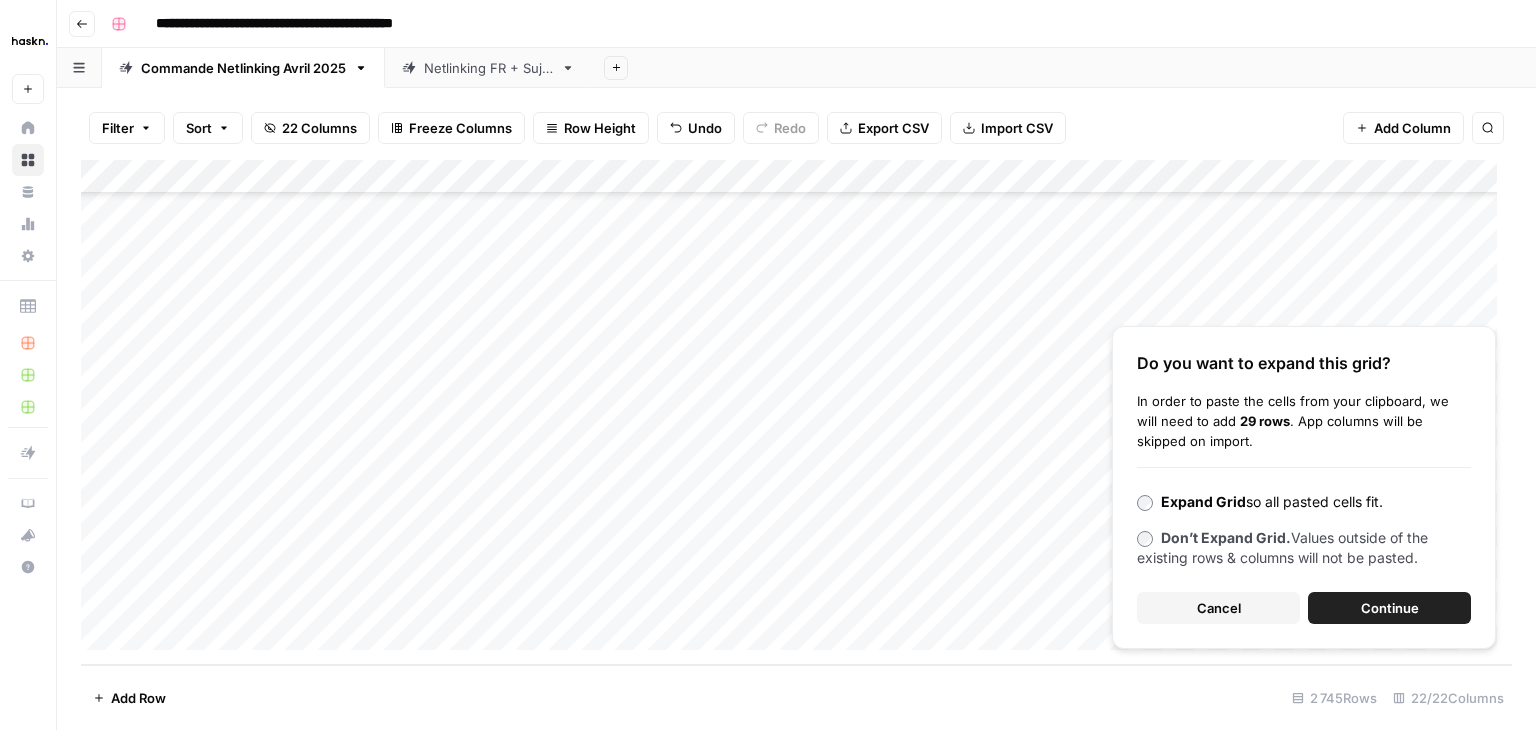 click on "Continue" at bounding box center (1389, 608) 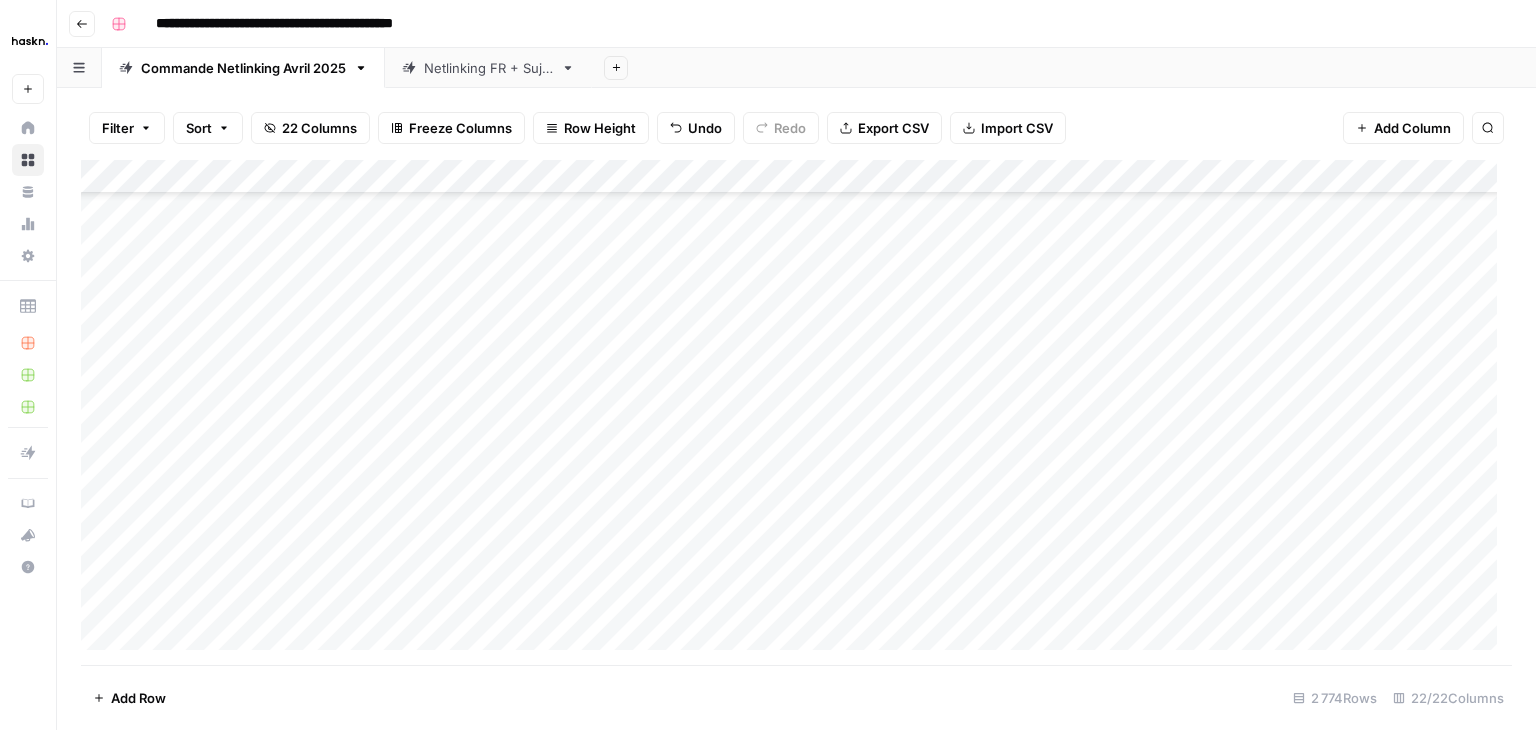 scroll, scrollTop: 93092, scrollLeft: 0, axis: vertical 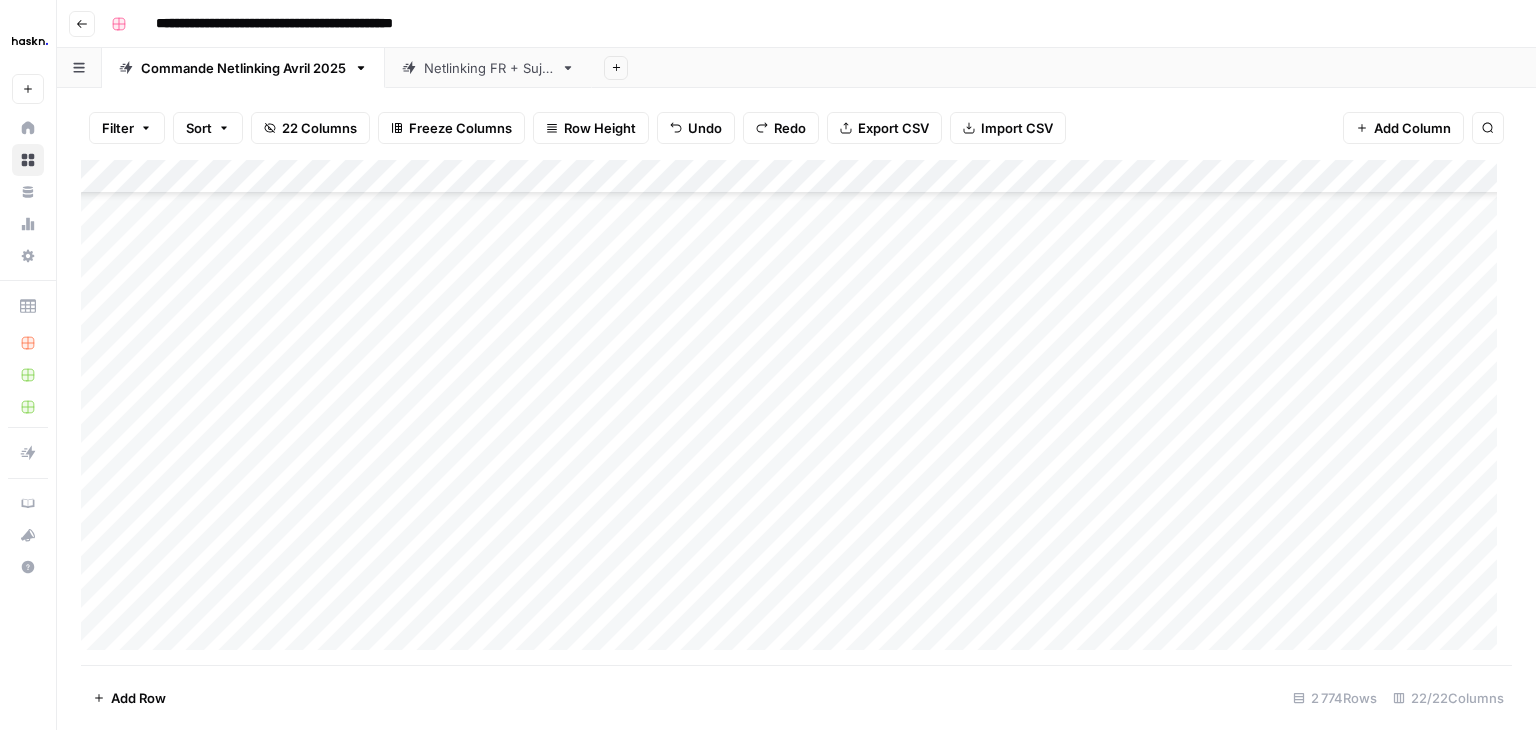 click on "Add Column" at bounding box center [796, 412] 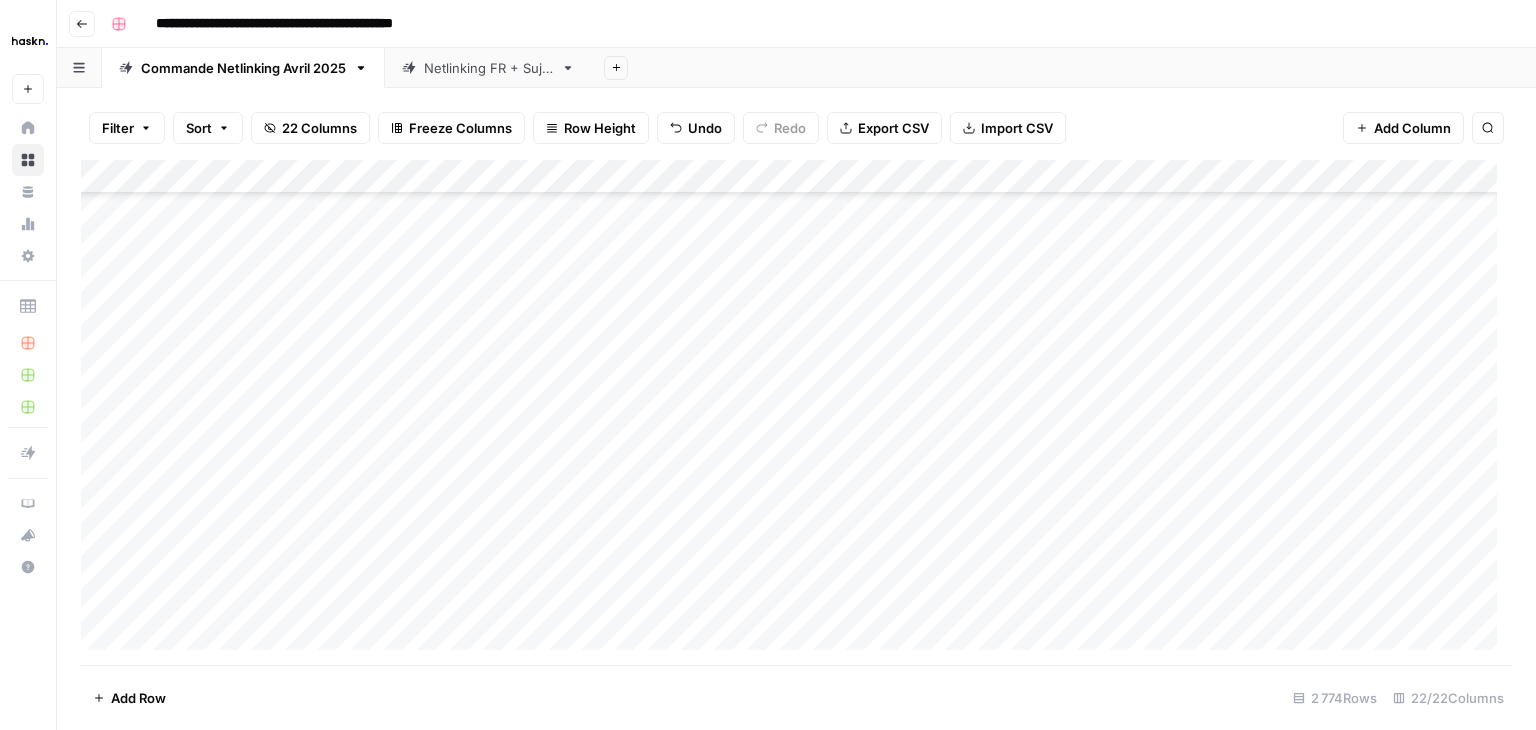 click on "Add Column" at bounding box center [796, 412] 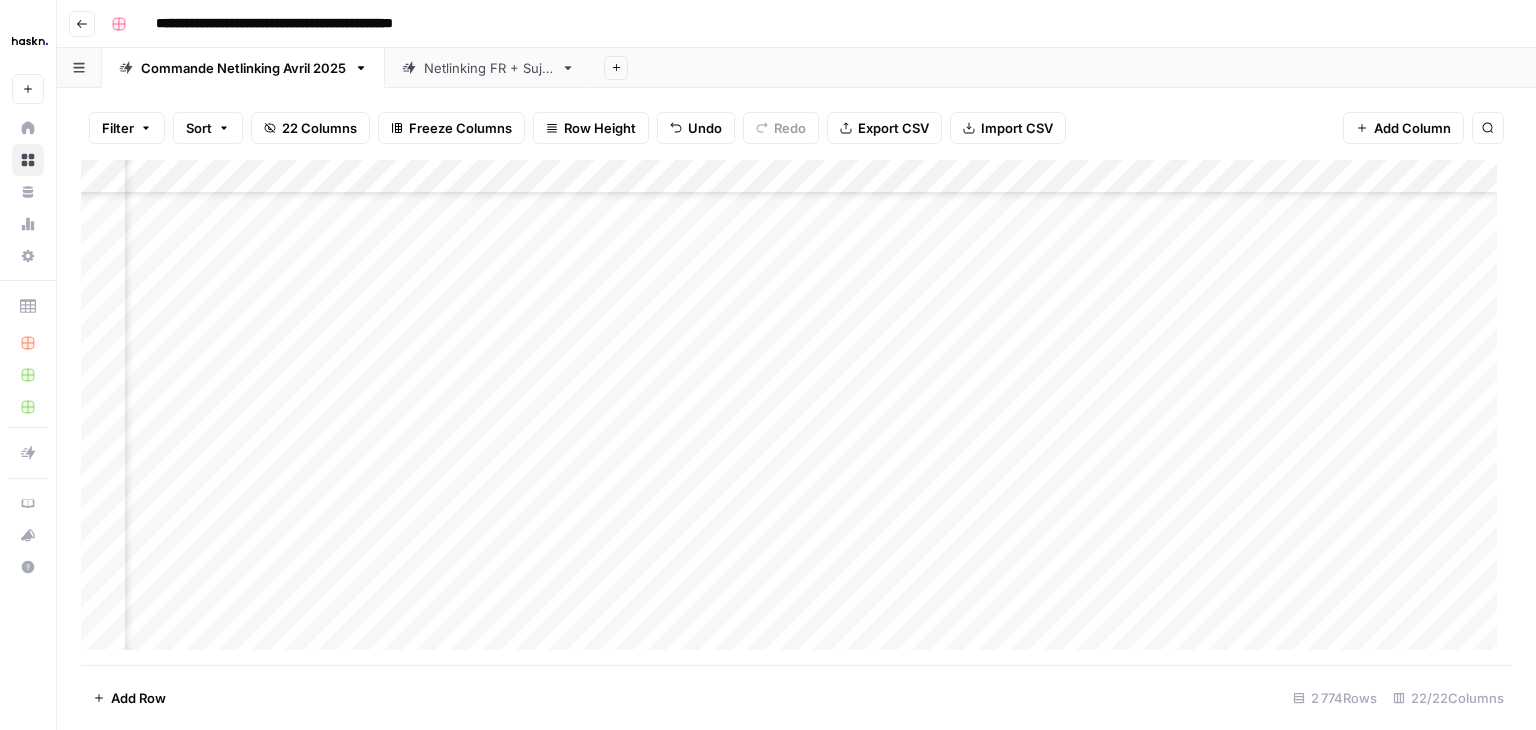 scroll, scrollTop: 93092, scrollLeft: 1014, axis: both 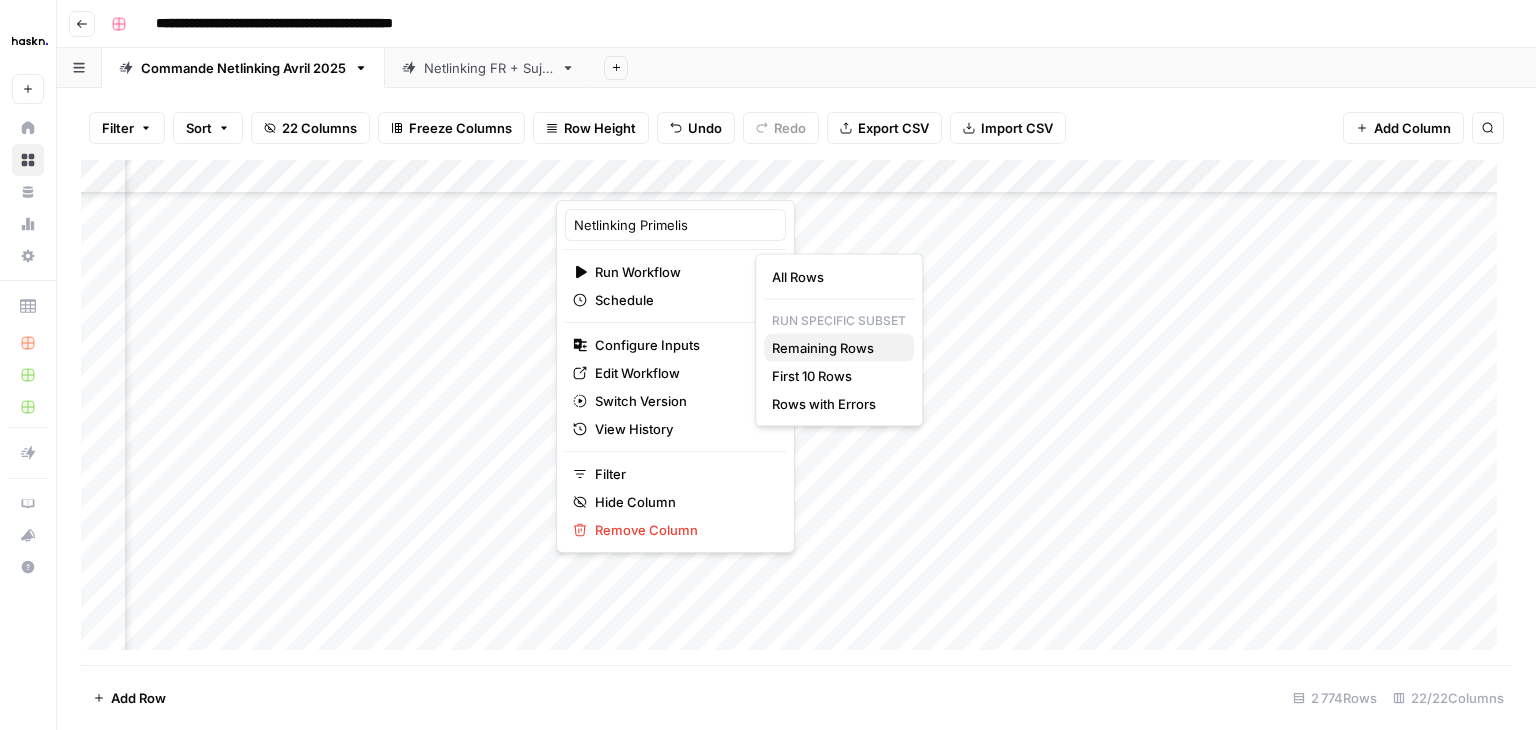 click on "Remaining Rows" at bounding box center [835, 348] 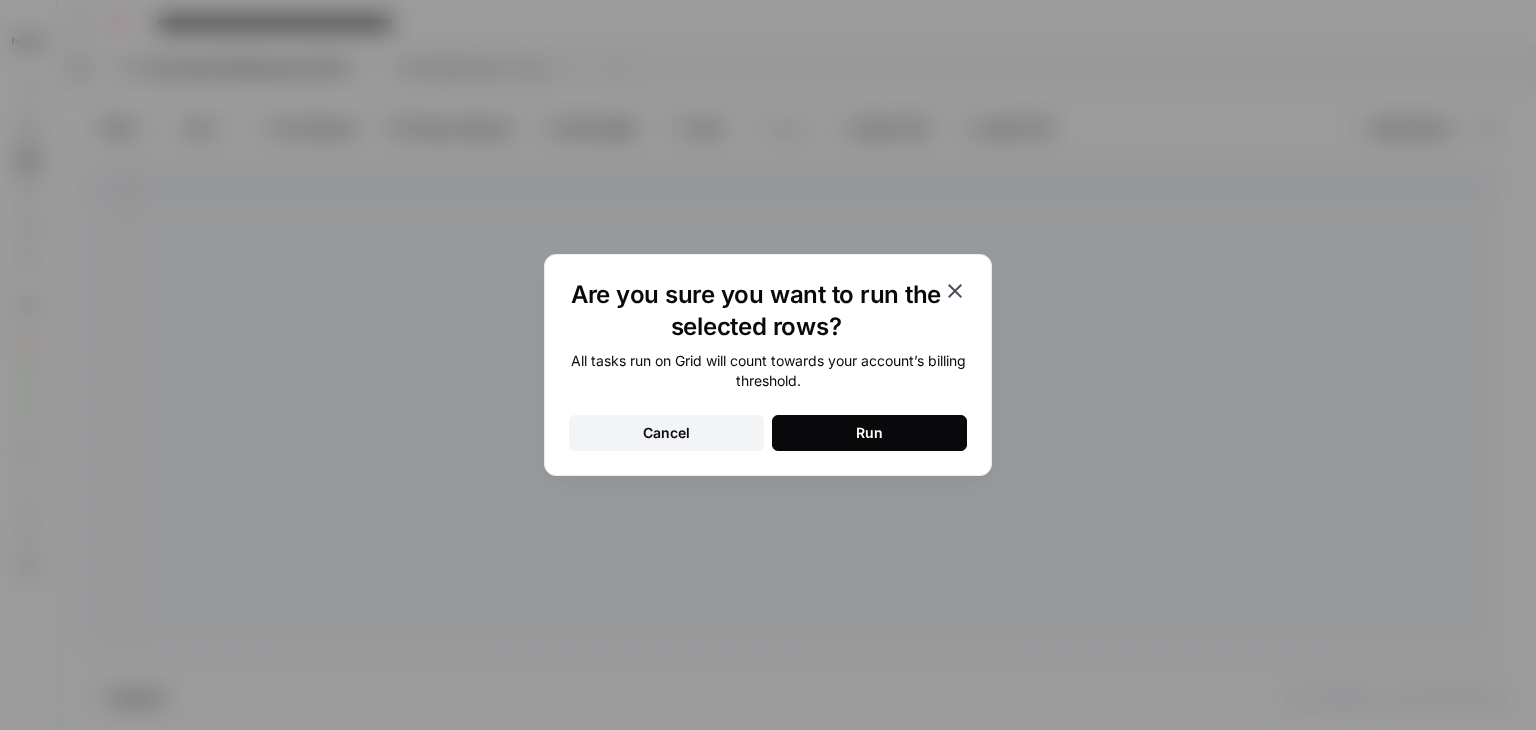 click on "Run" at bounding box center [869, 433] 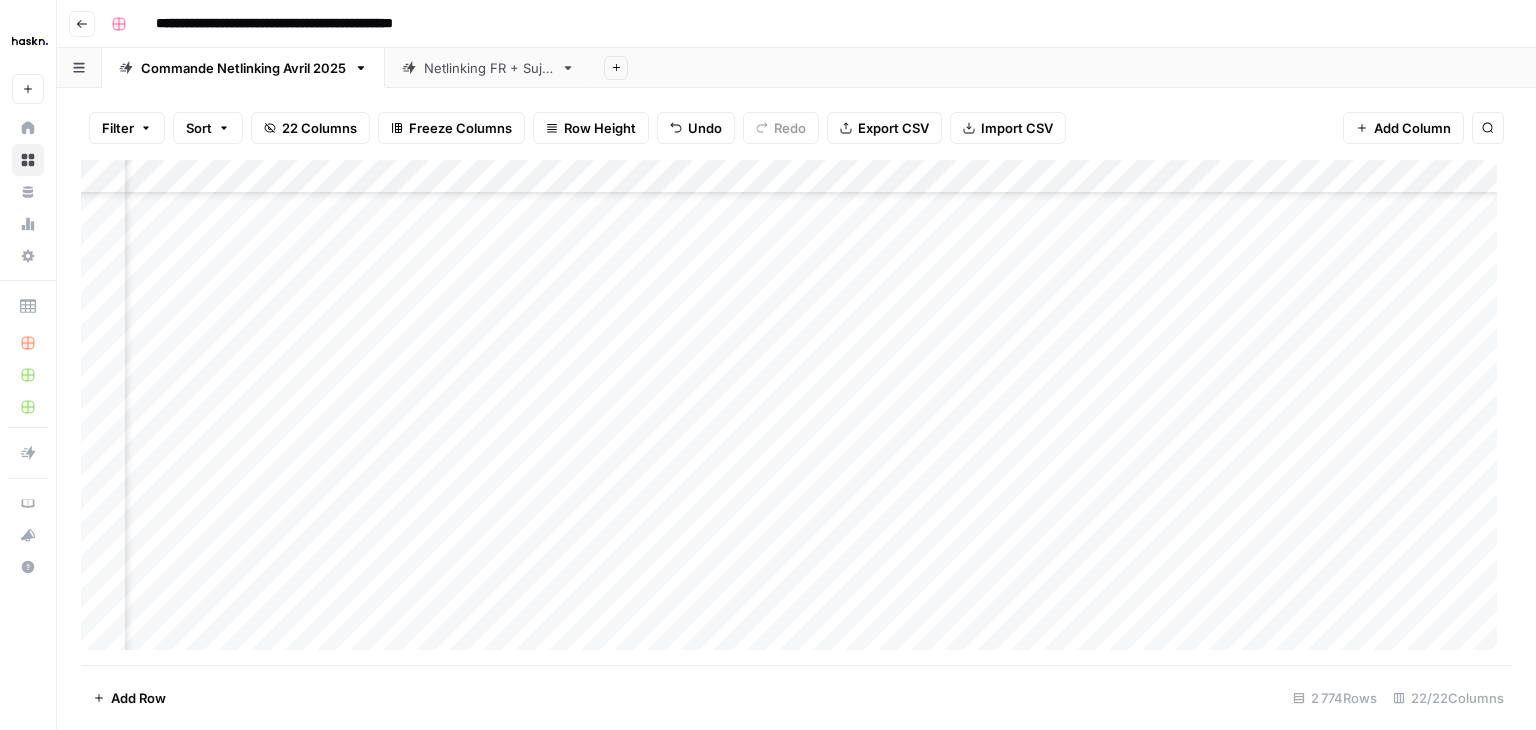 scroll, scrollTop: 93076, scrollLeft: 3530, axis: both 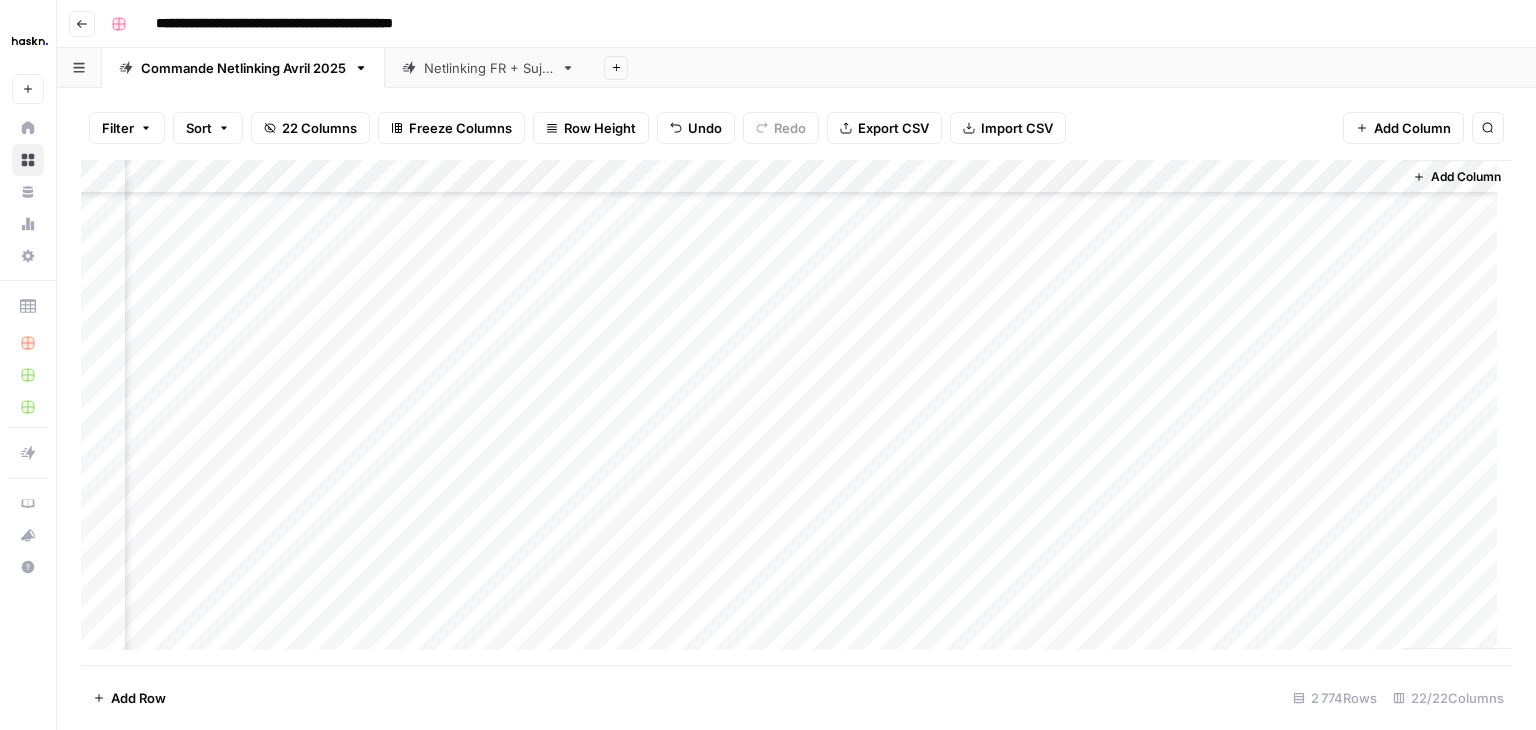 click on "Add Column" at bounding box center (796, 412) 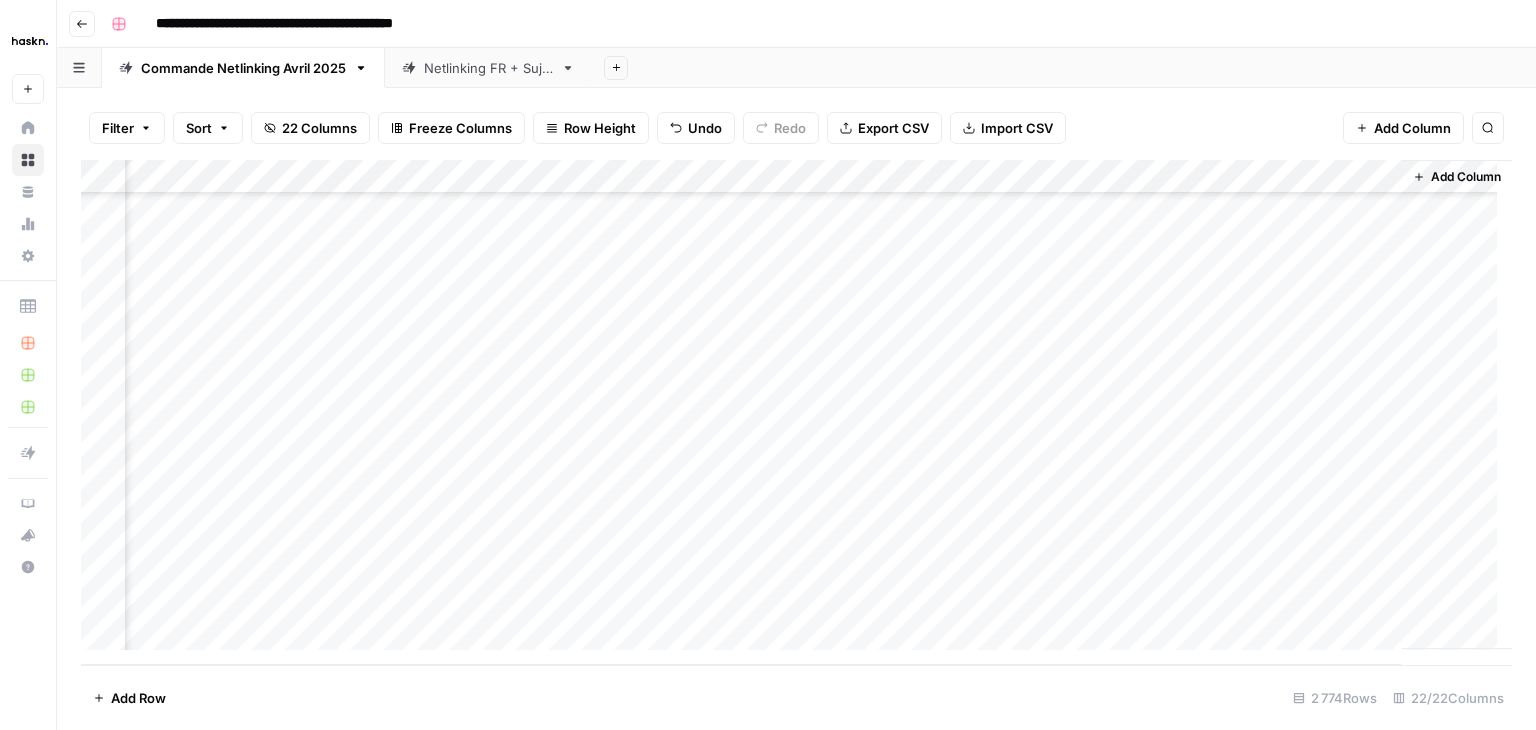 click on "Add Column" at bounding box center [796, 412] 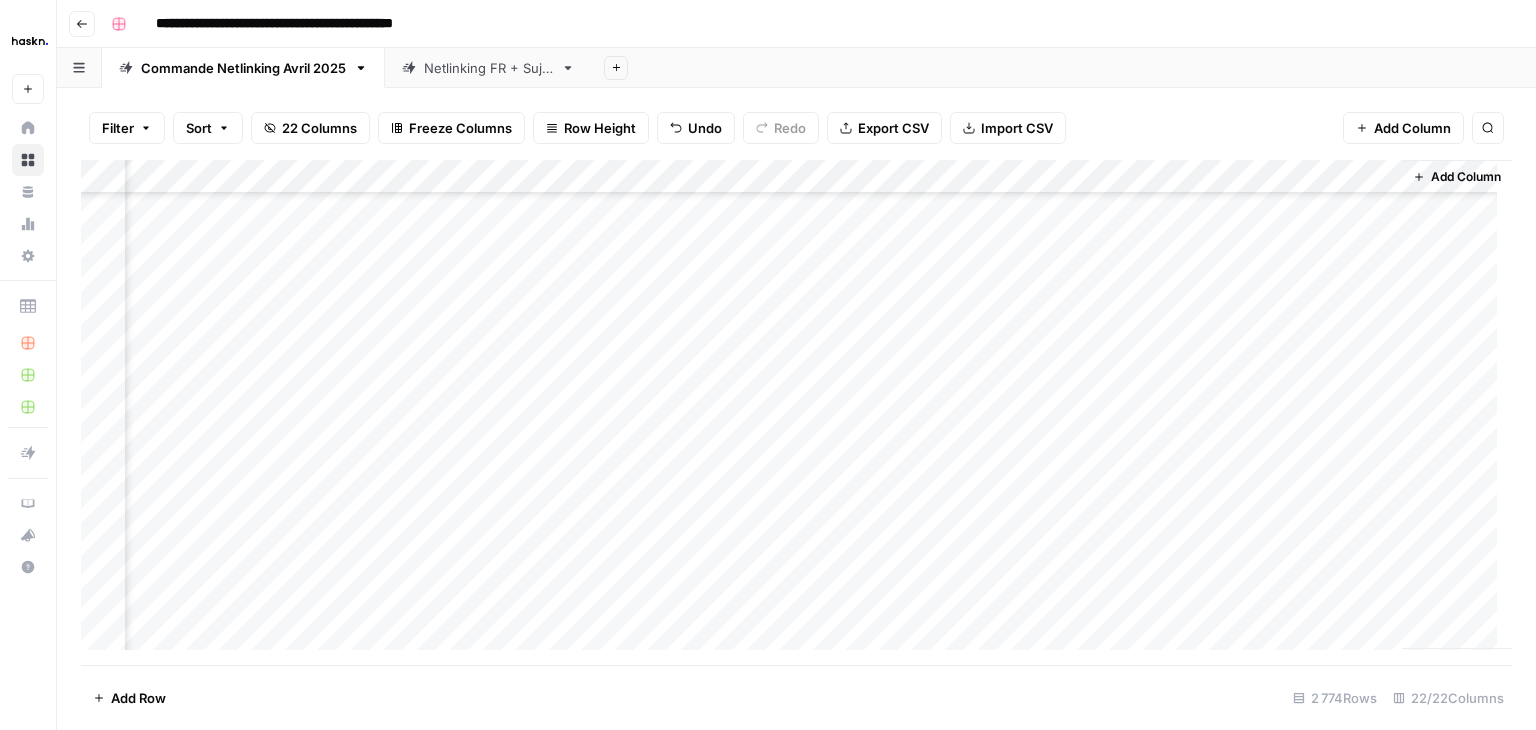 scroll, scrollTop: 93192, scrollLeft: 3530, axis: both 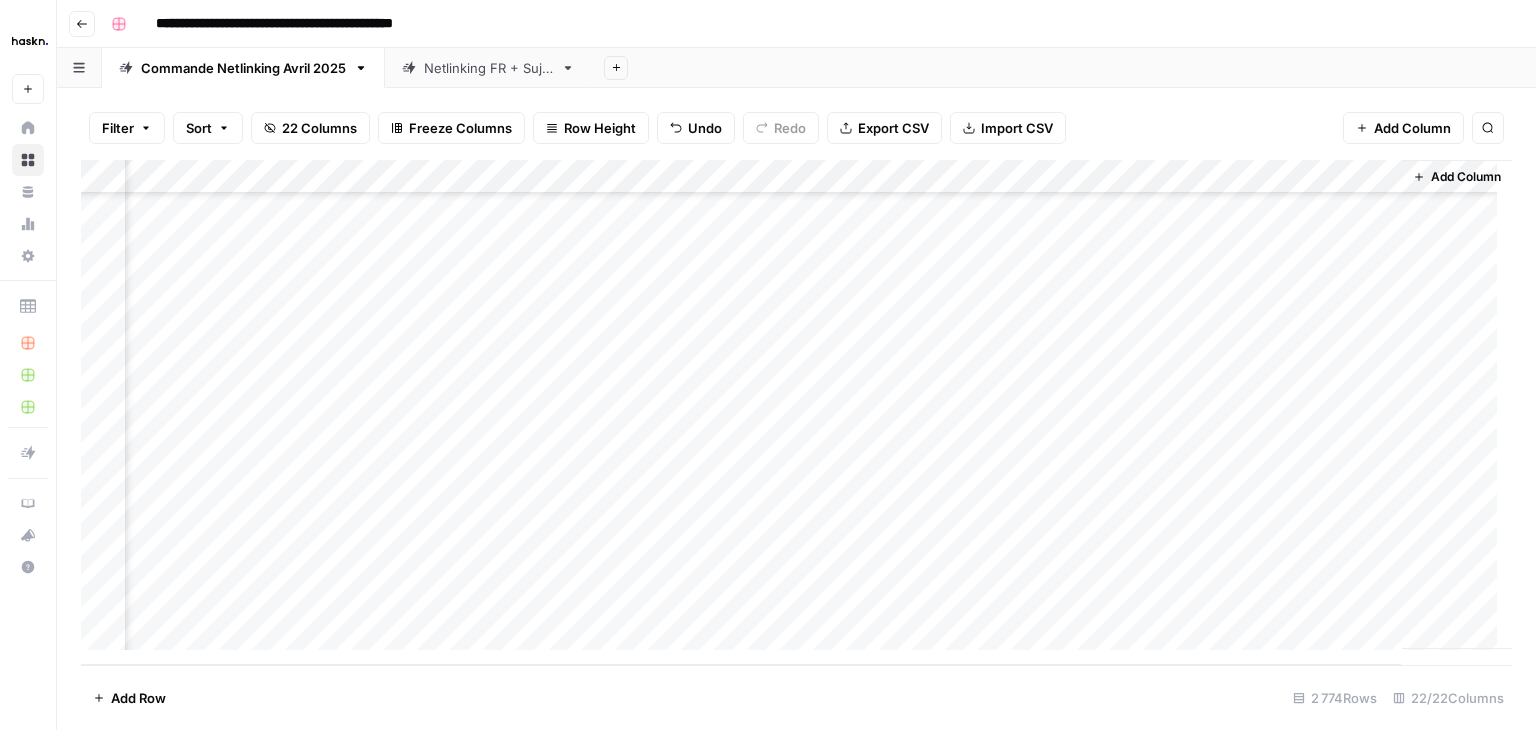 drag, startPoint x: 1383, startPoint y: 293, endPoint x: 1362, endPoint y: 582, distance: 289.76196 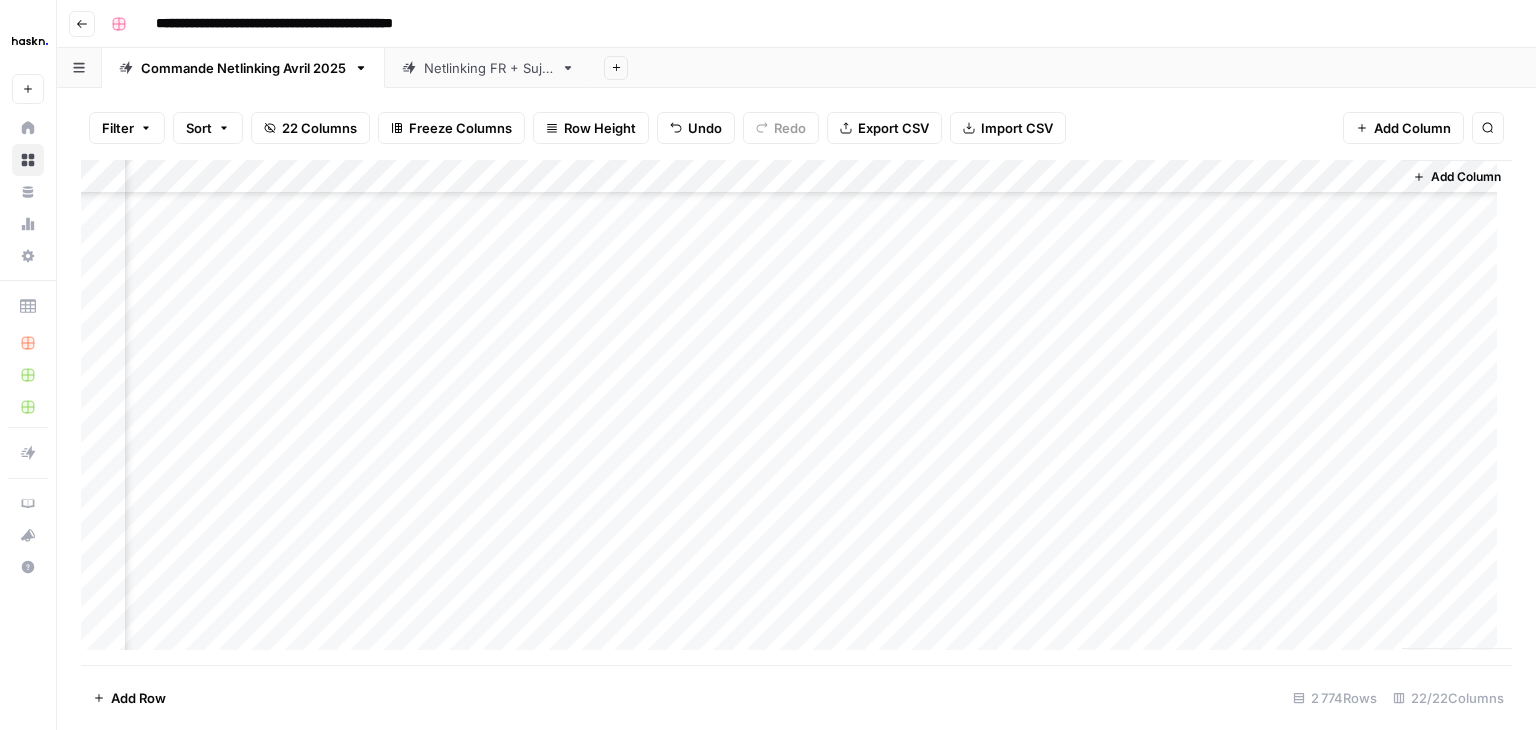 scroll, scrollTop: 93192, scrollLeft: 3530, axis: both 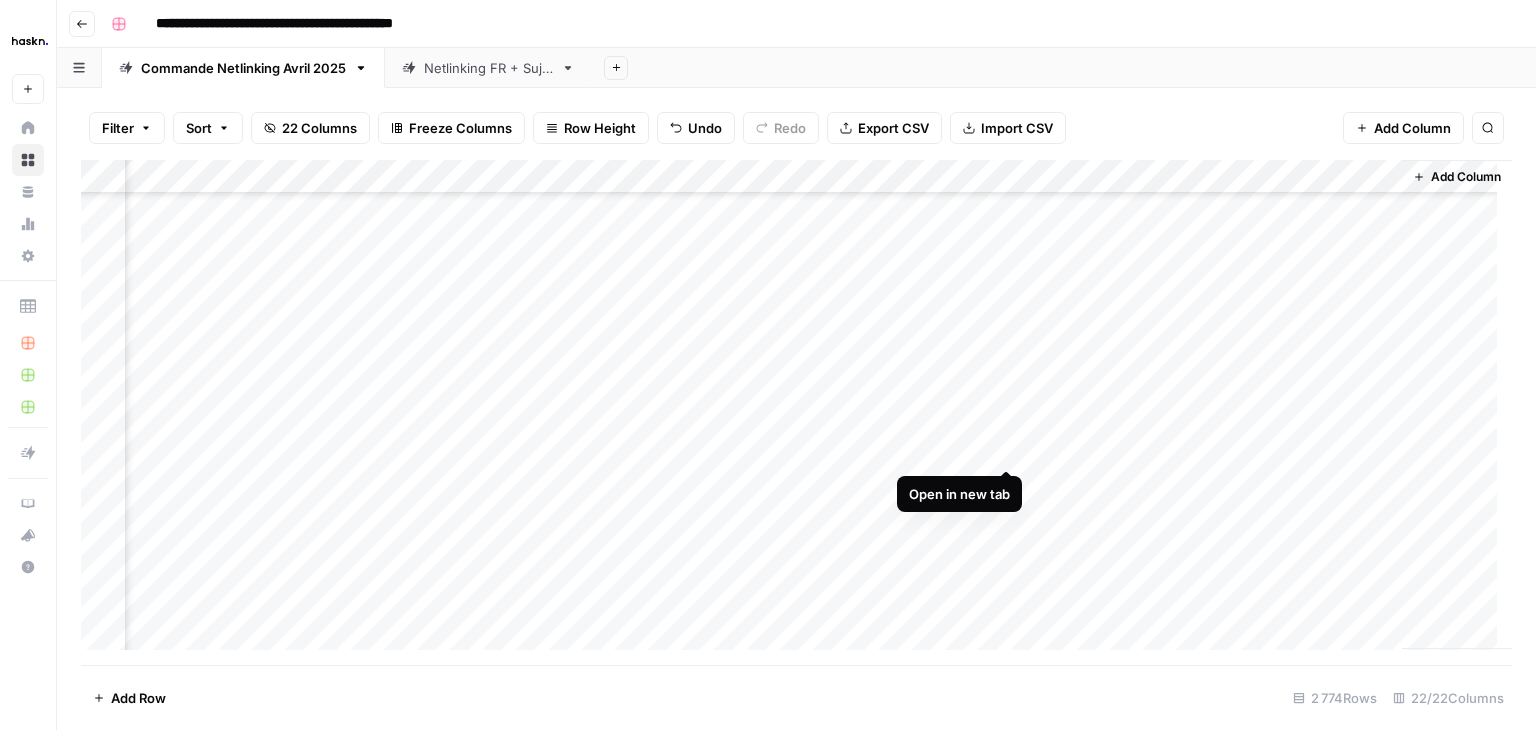 click on "Add Column" at bounding box center (796, 412) 